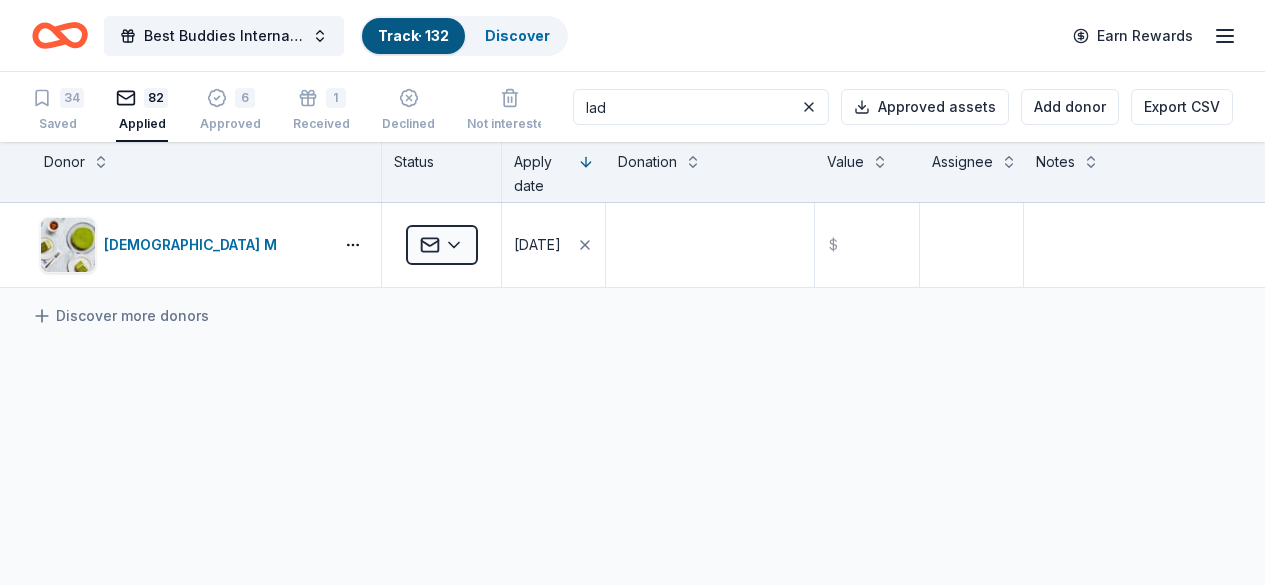 scroll, scrollTop: 0, scrollLeft: 0, axis: both 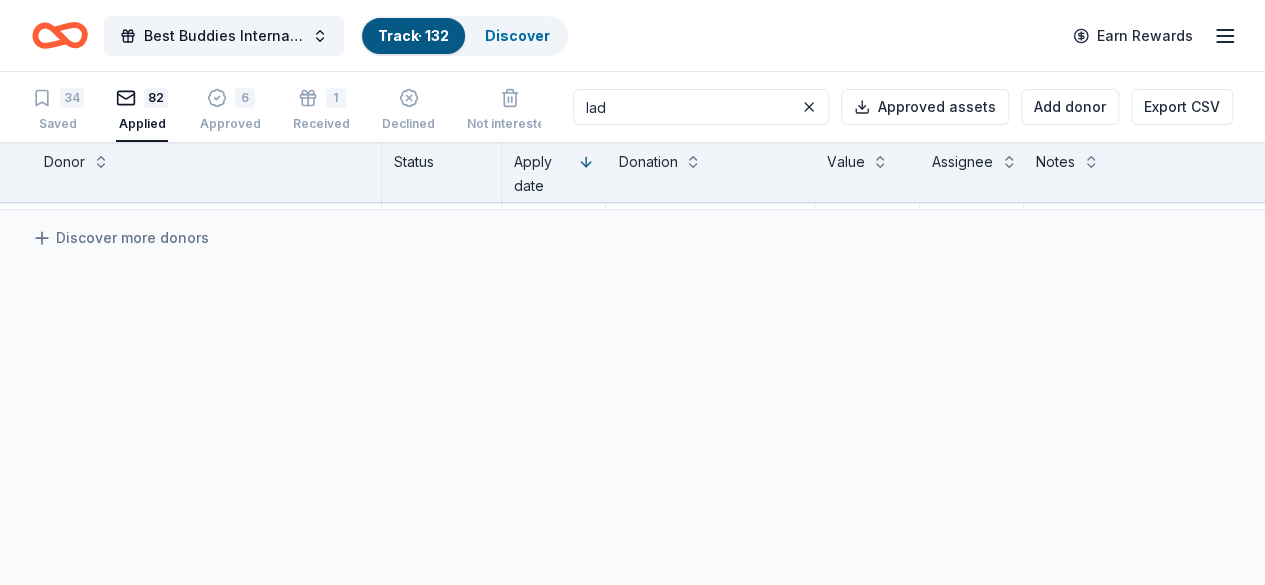 click 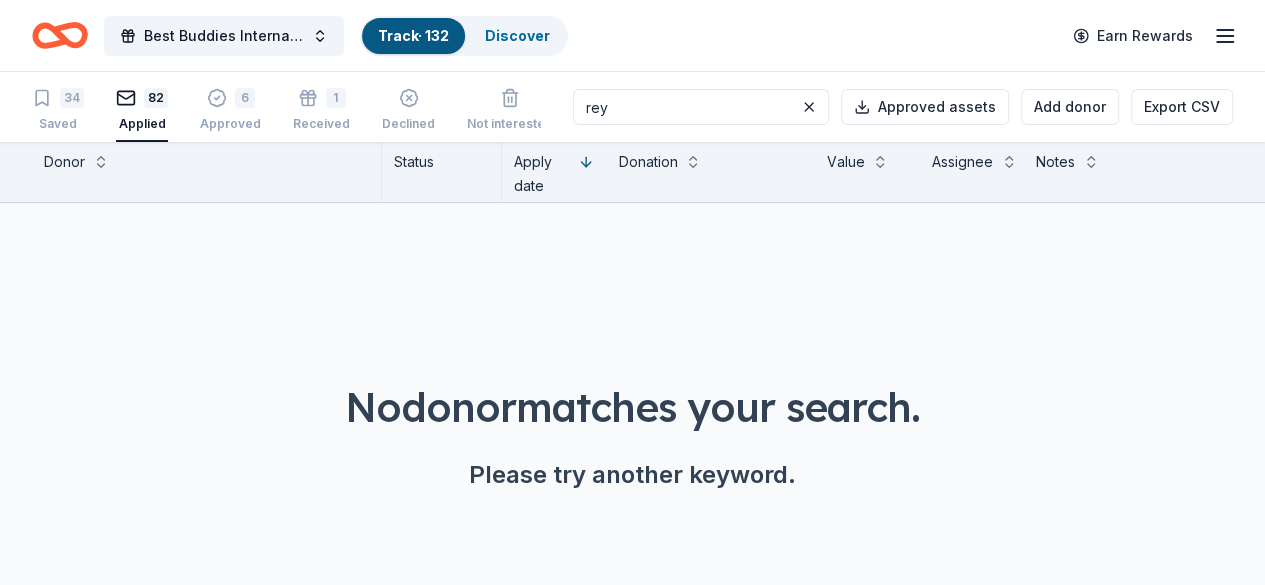 scroll, scrollTop: 0, scrollLeft: 0, axis: both 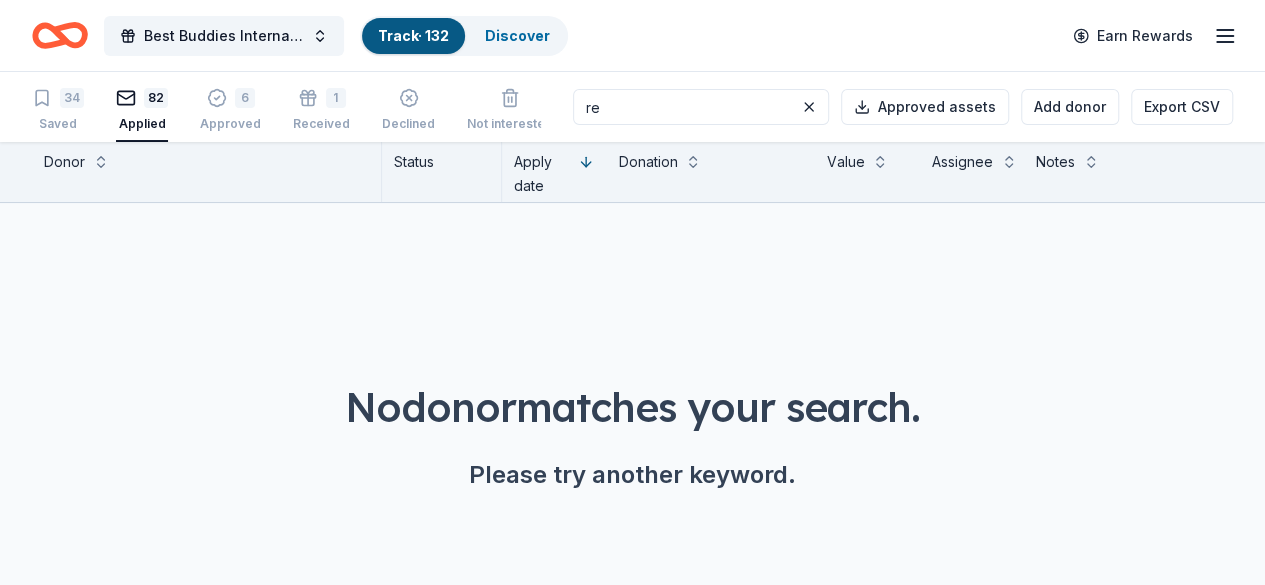type on "r" 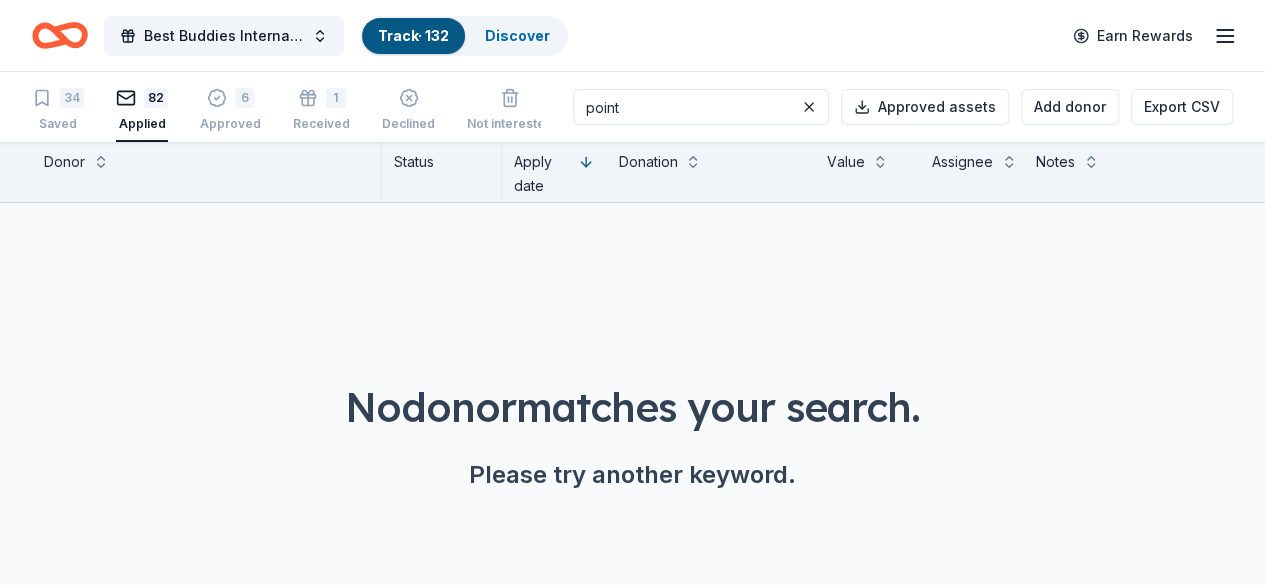 type on "point" 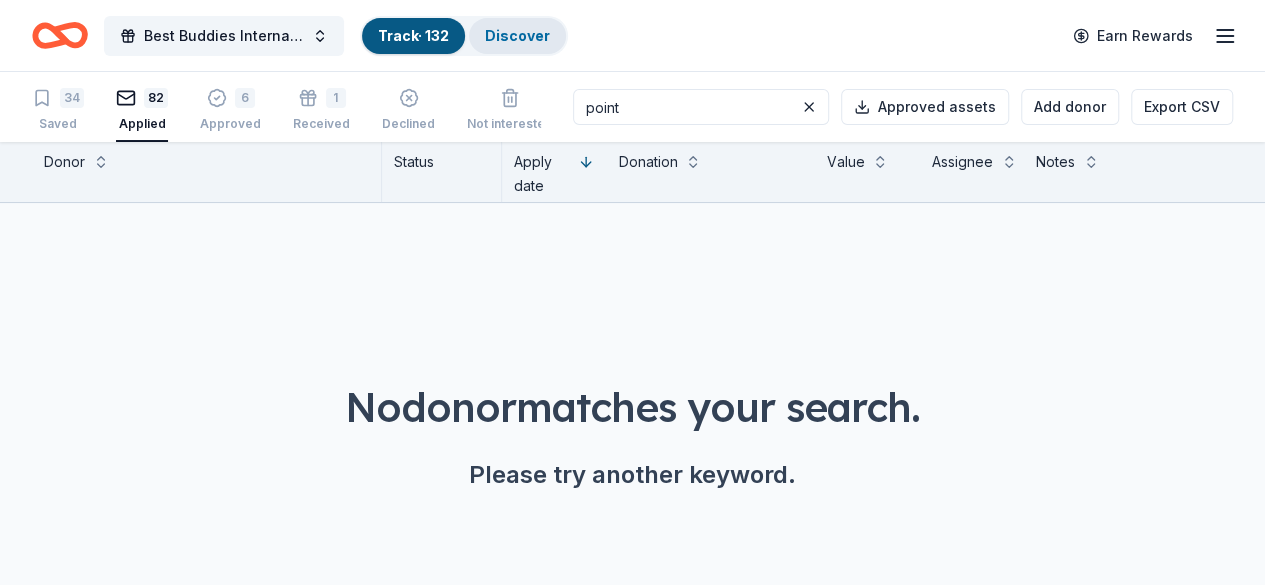 click on "Discover" at bounding box center [517, 35] 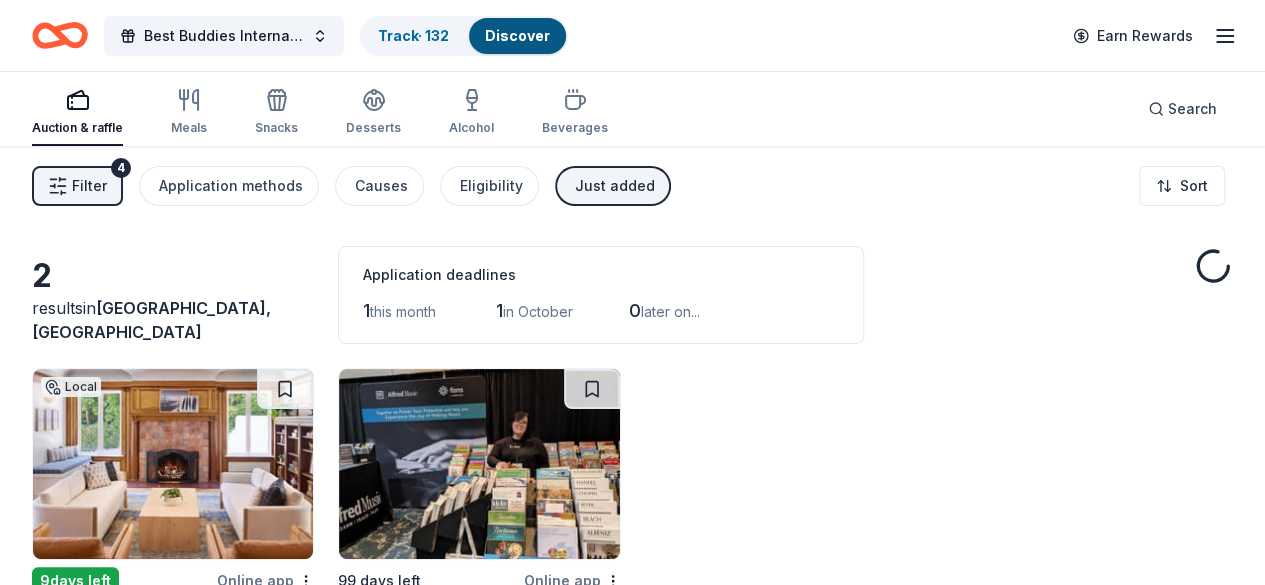 click on "Just added" at bounding box center (615, 186) 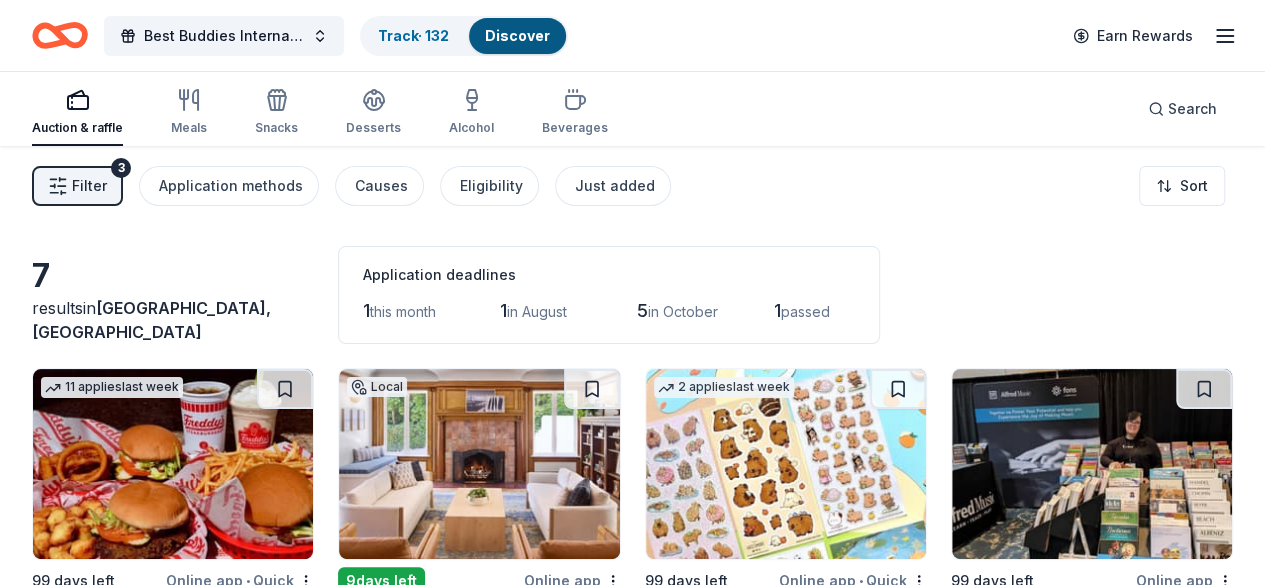 type 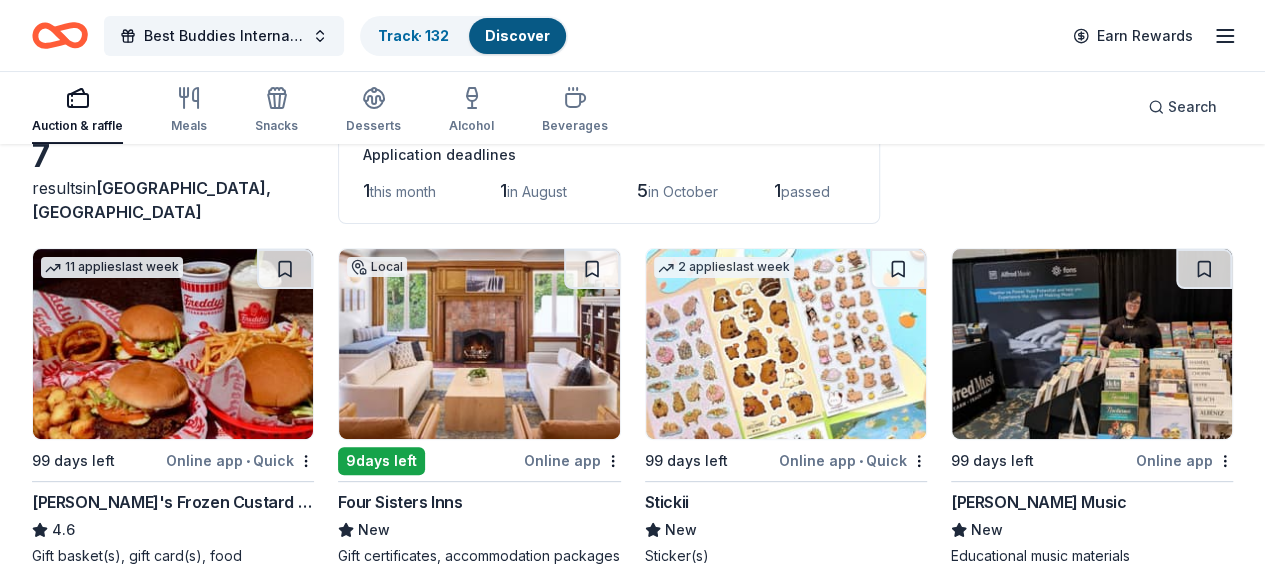 scroll, scrollTop: 160, scrollLeft: 0, axis: vertical 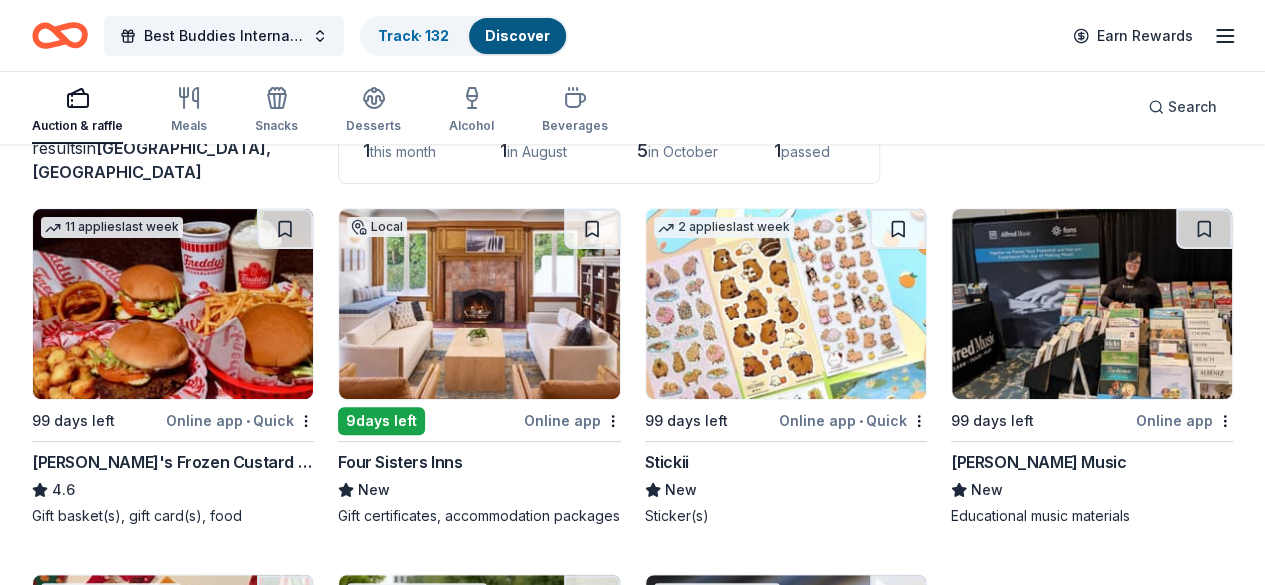 click at bounding box center [479, 304] 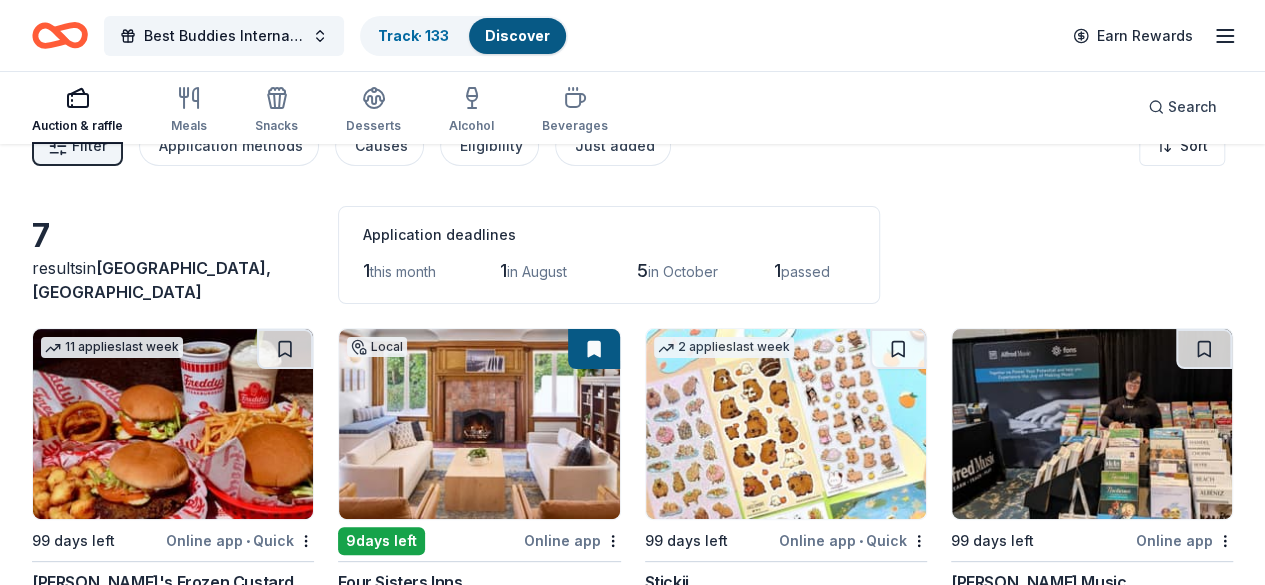 scroll, scrollTop: 0, scrollLeft: 0, axis: both 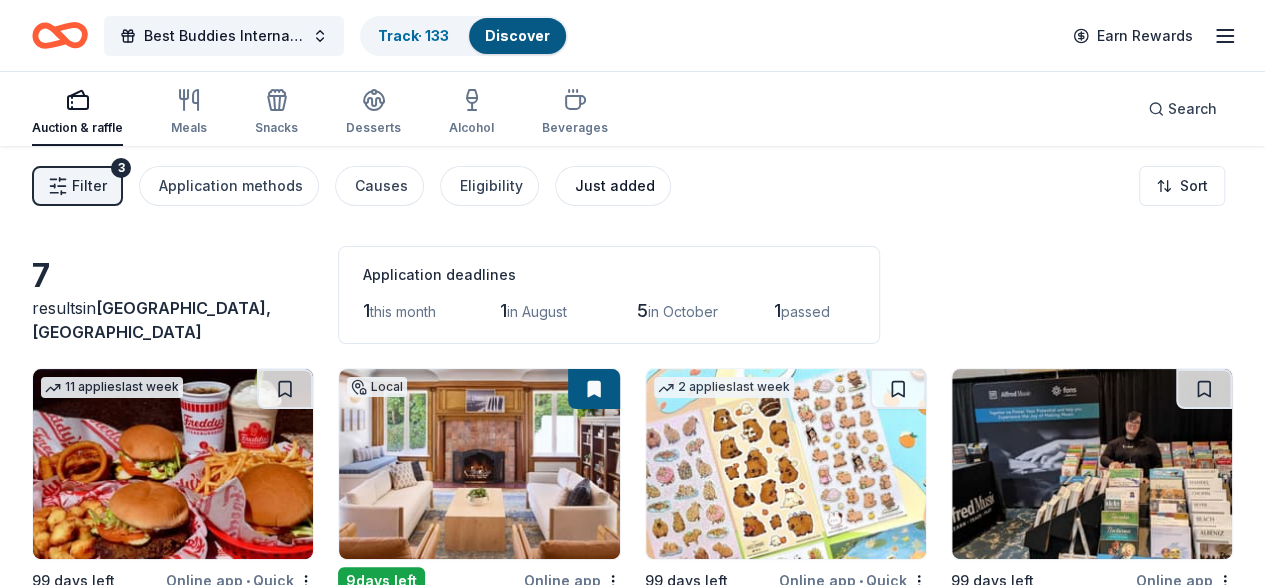 click on "Just added" at bounding box center (615, 186) 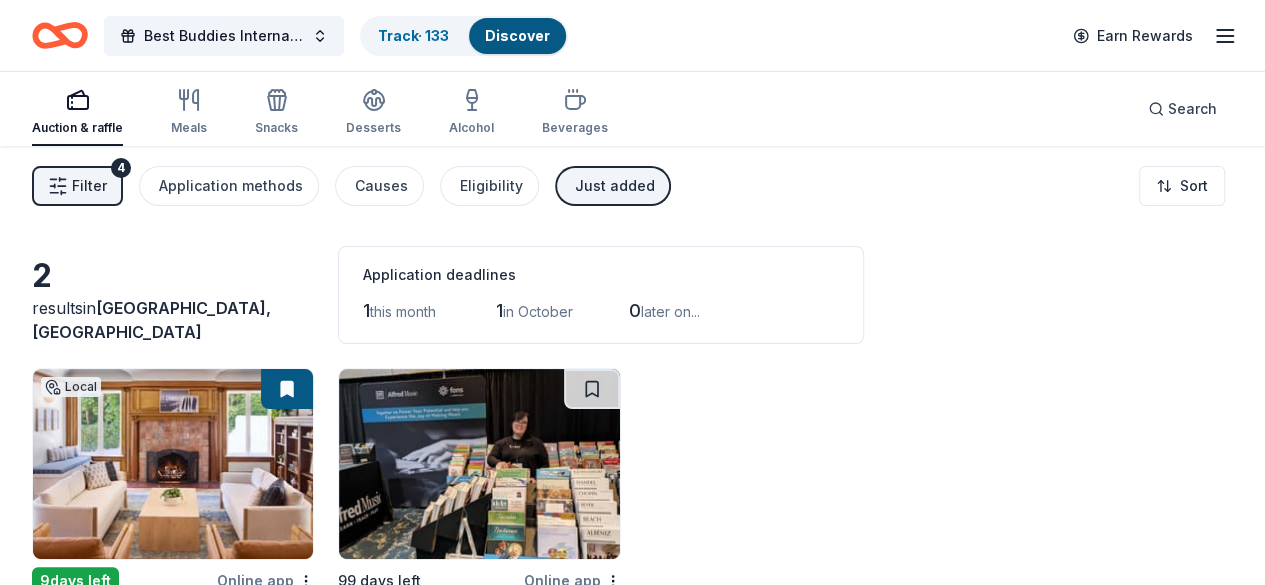 type 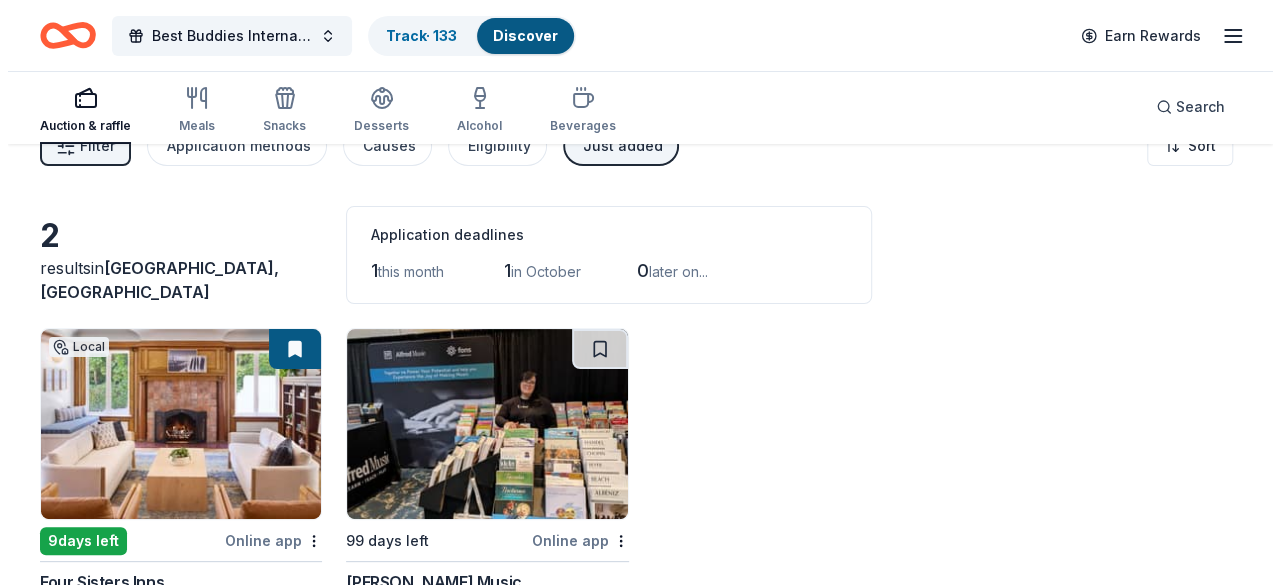 scroll, scrollTop: 0, scrollLeft: 0, axis: both 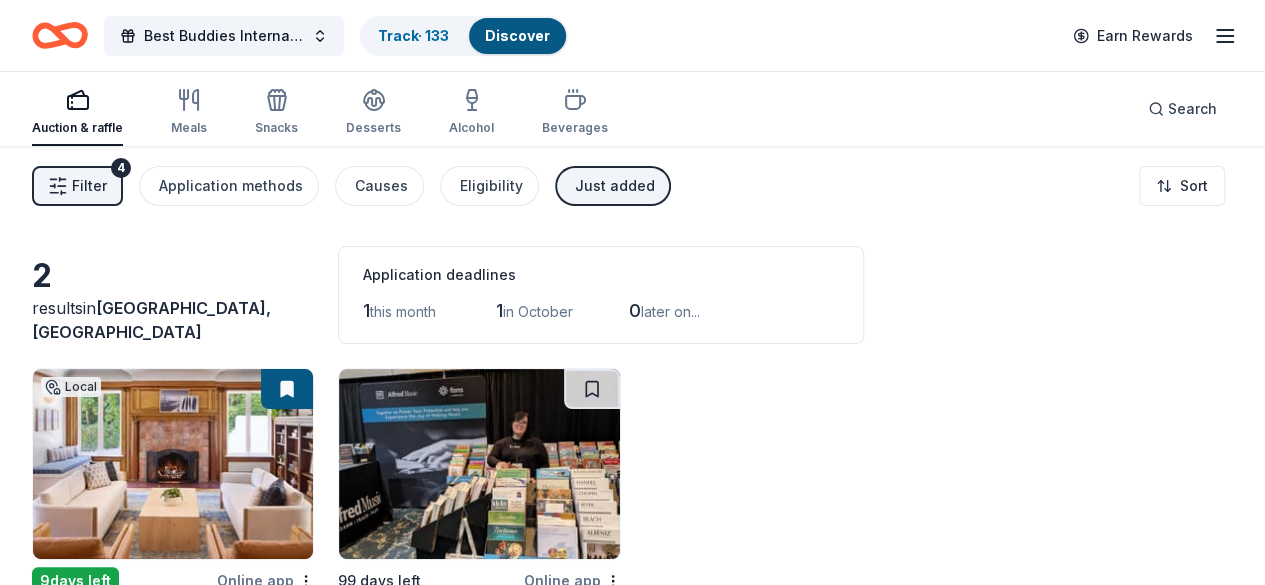 click on "Filter 4" at bounding box center [77, 186] 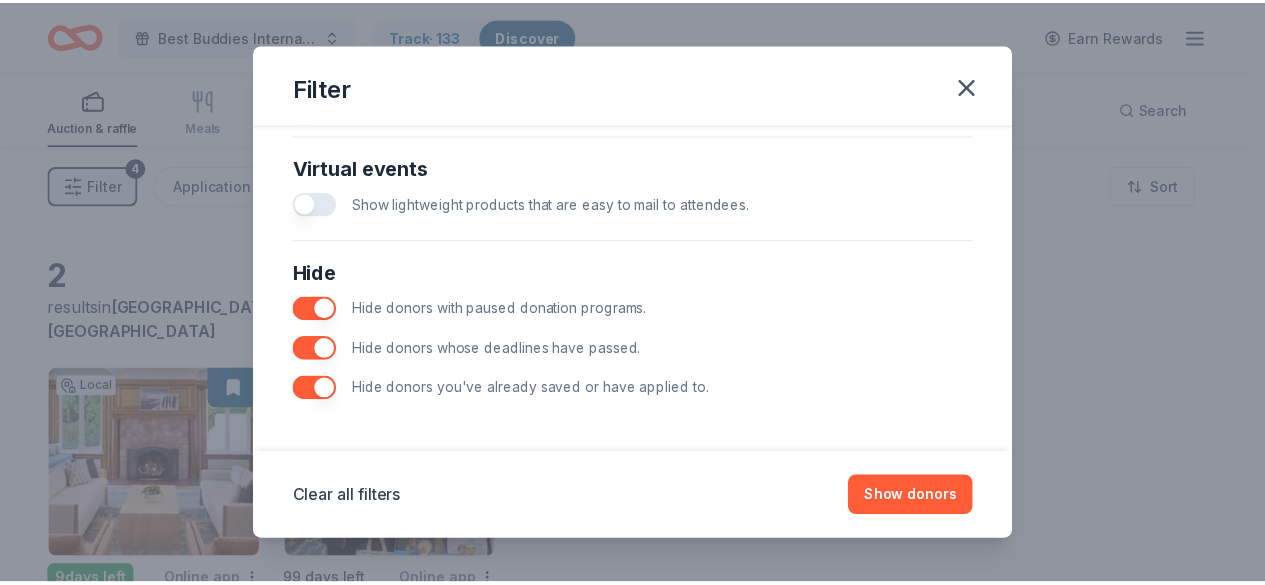 scroll, scrollTop: 985, scrollLeft: 0, axis: vertical 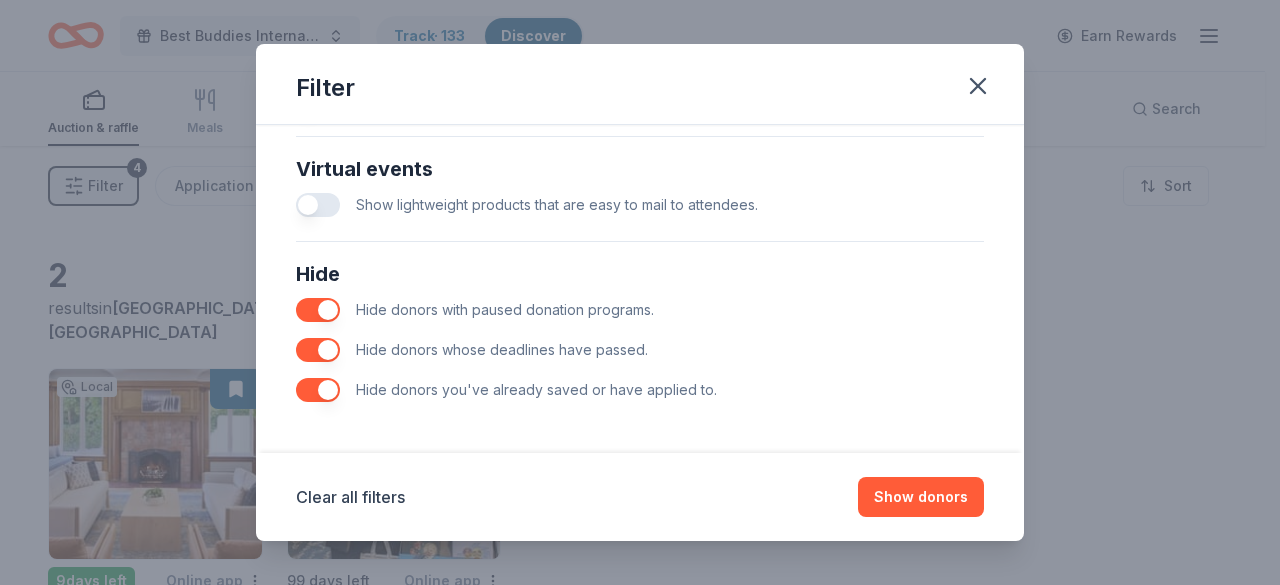 click at bounding box center [318, 390] 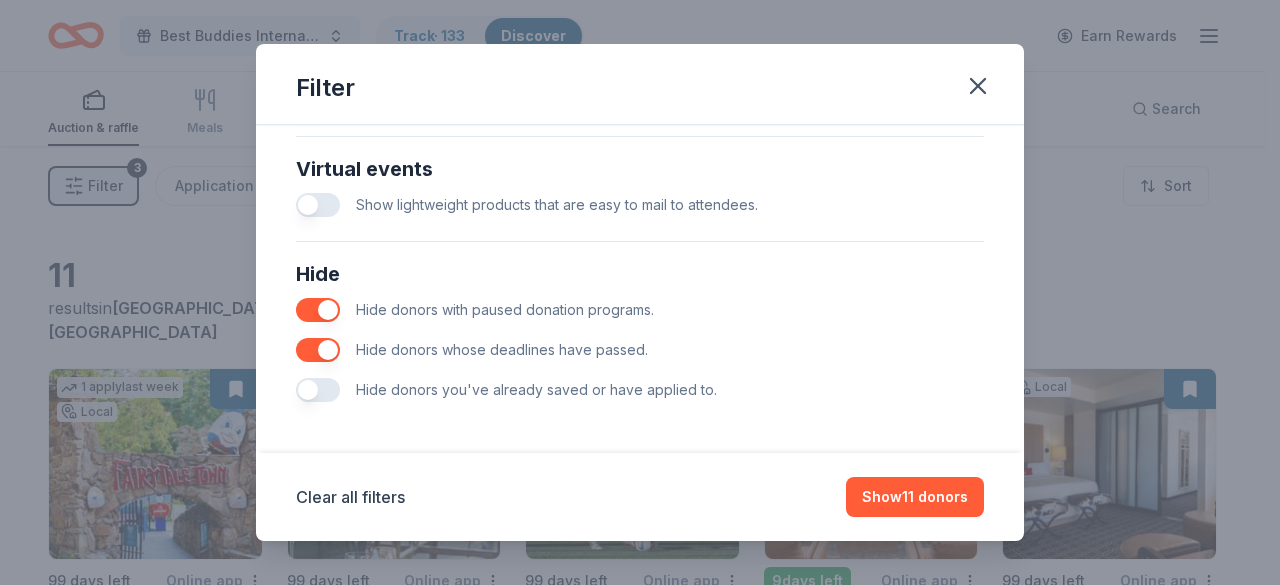 click at bounding box center [318, 390] 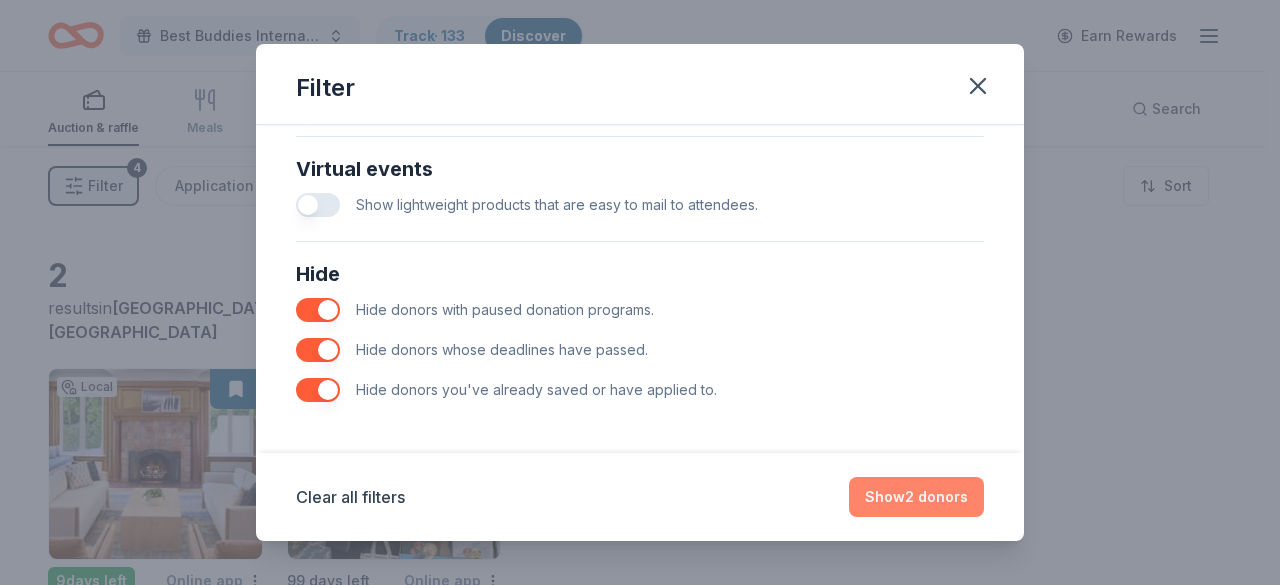 click on "Show  2   donors" at bounding box center (916, 497) 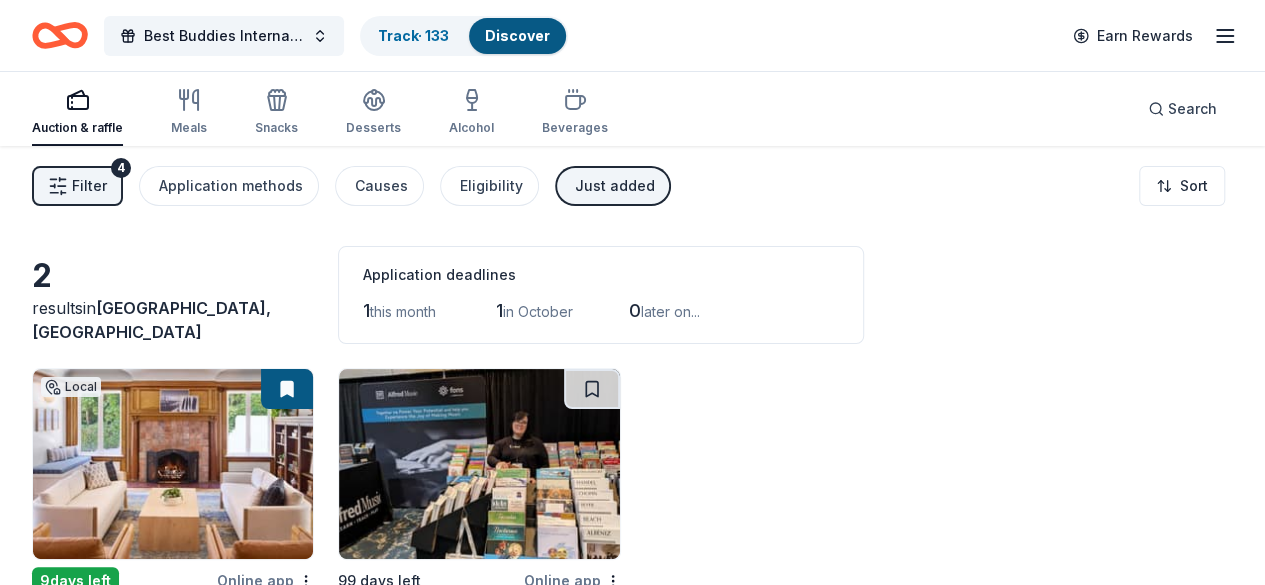 type 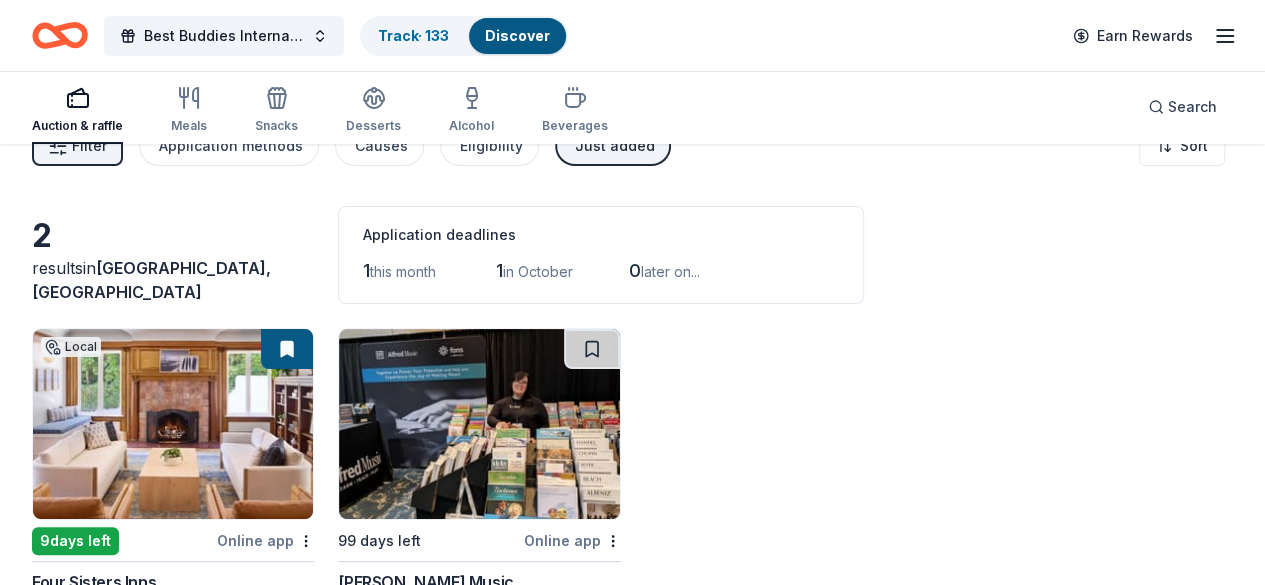 scroll, scrollTop: 159, scrollLeft: 0, axis: vertical 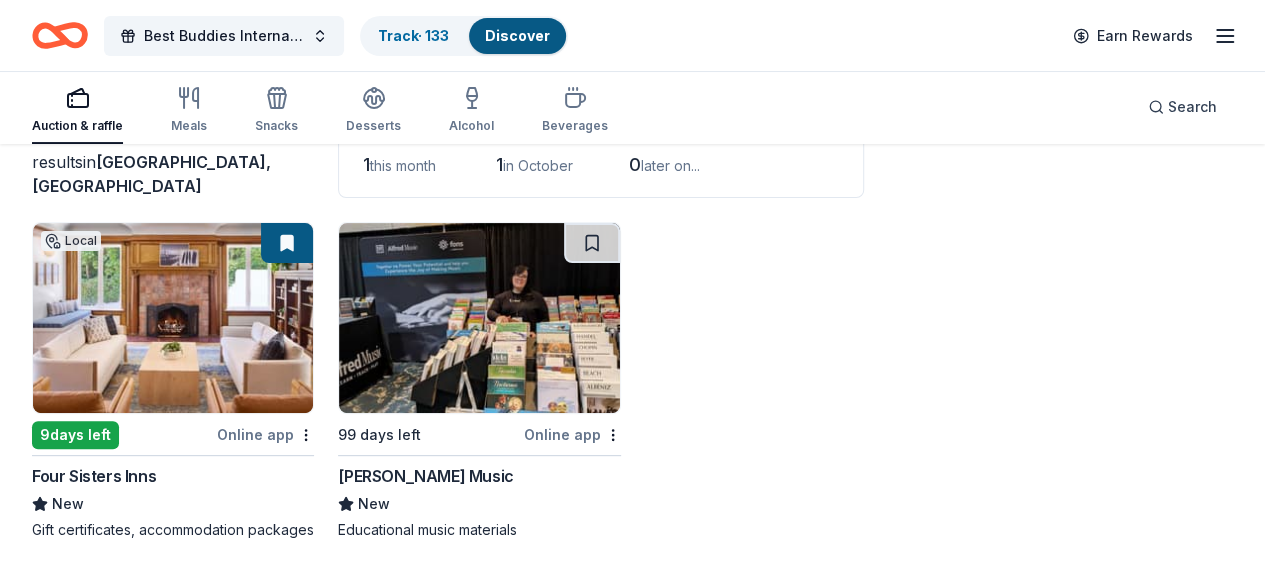 click at bounding box center (287, 243) 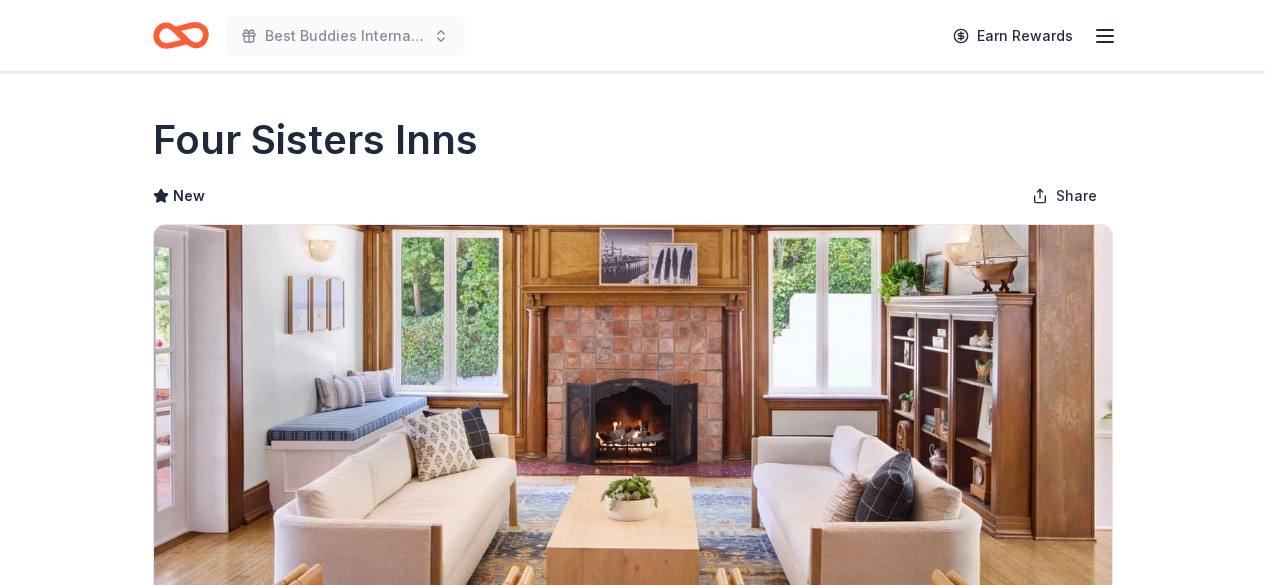 scroll, scrollTop: 0, scrollLeft: 0, axis: both 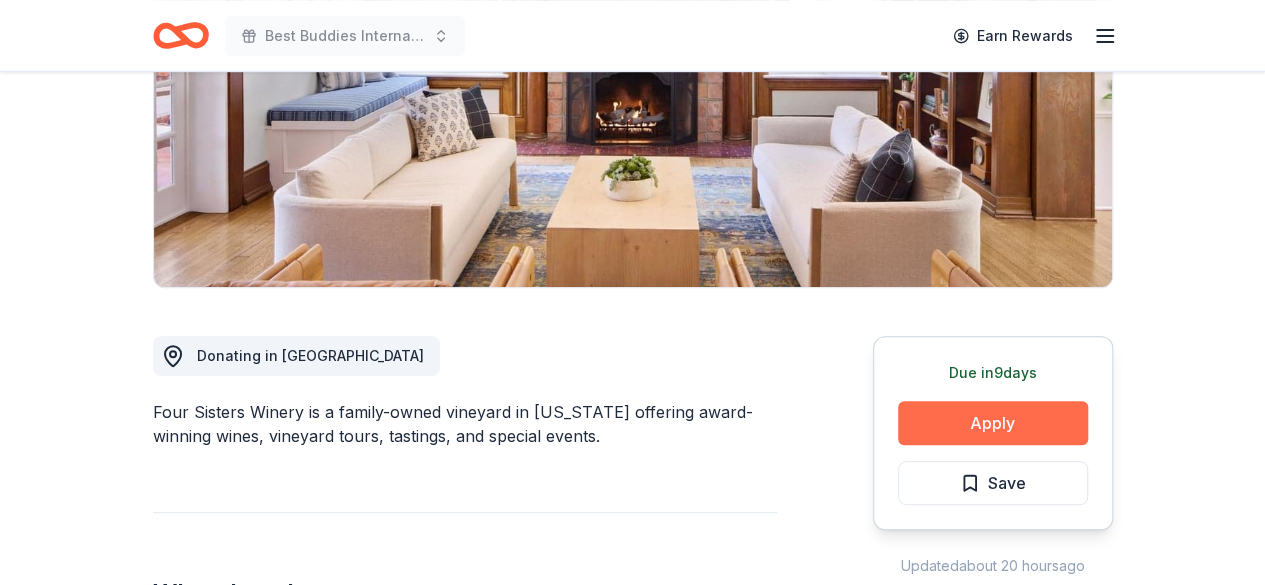 click on "Apply" at bounding box center [993, 423] 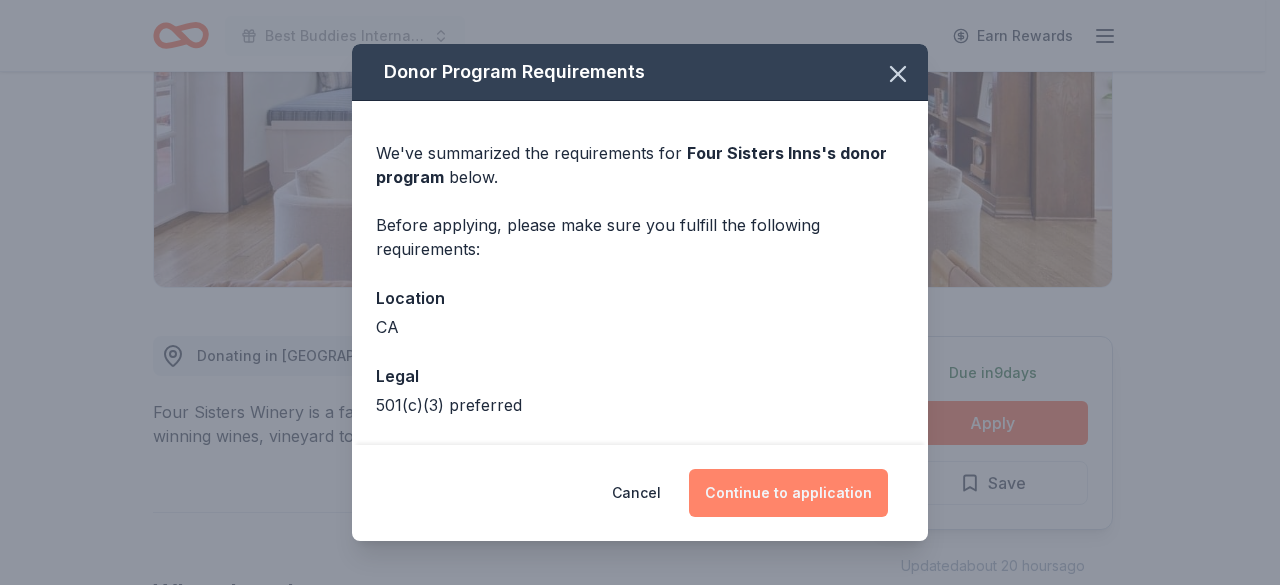 click on "Continue to application" at bounding box center [788, 493] 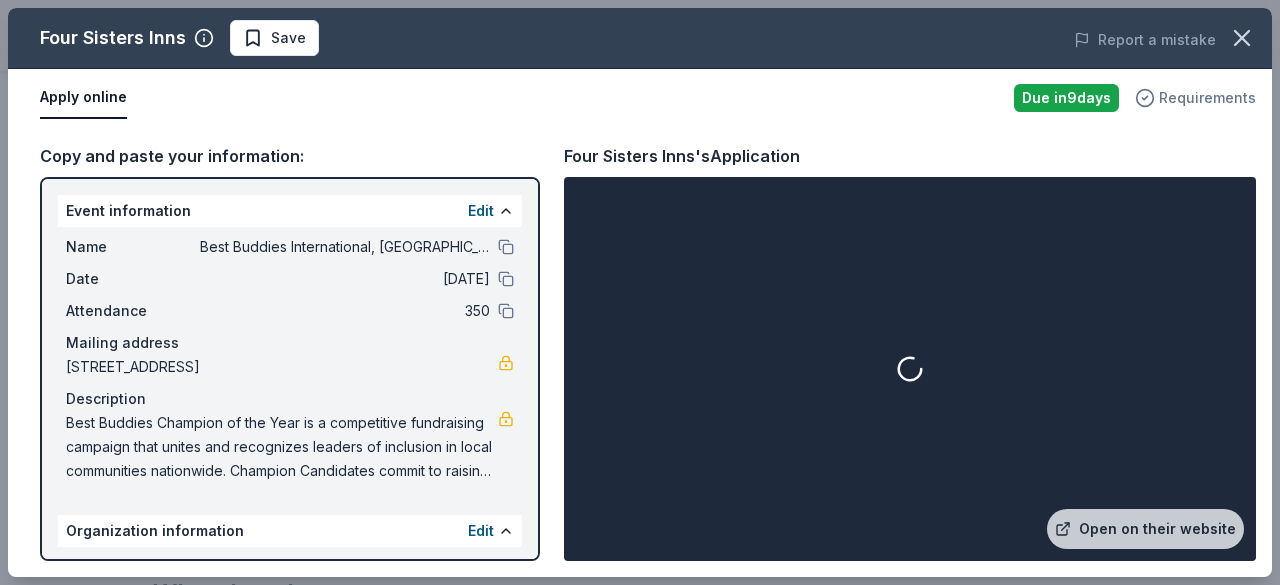 click on "Requirements" at bounding box center [1207, 98] 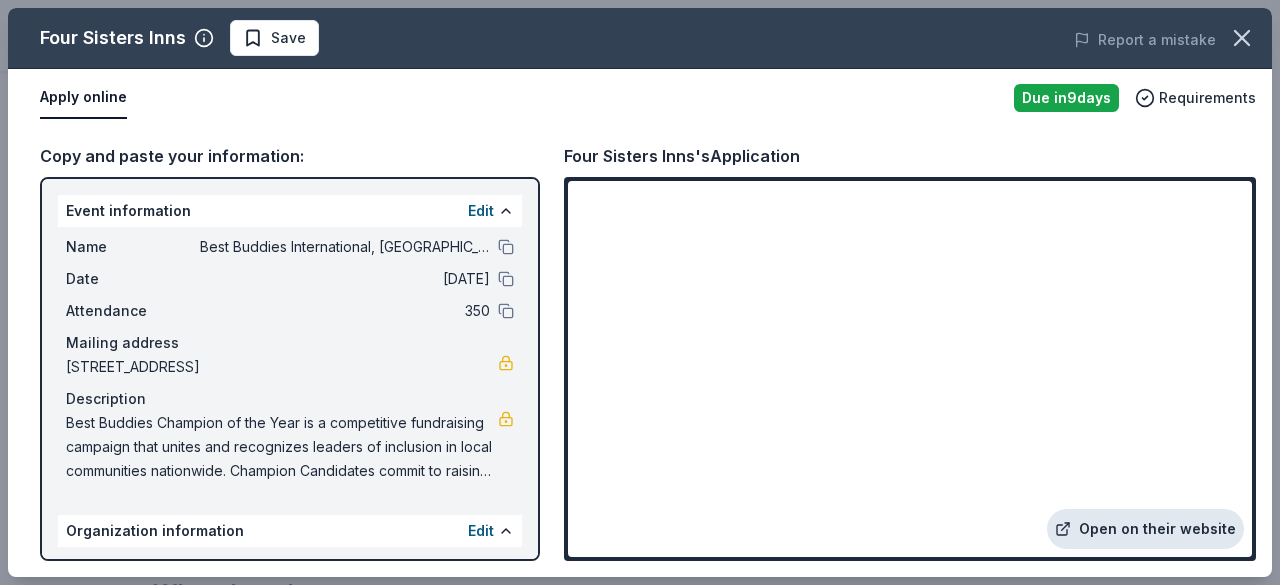 click on "Open on their website" at bounding box center [1145, 529] 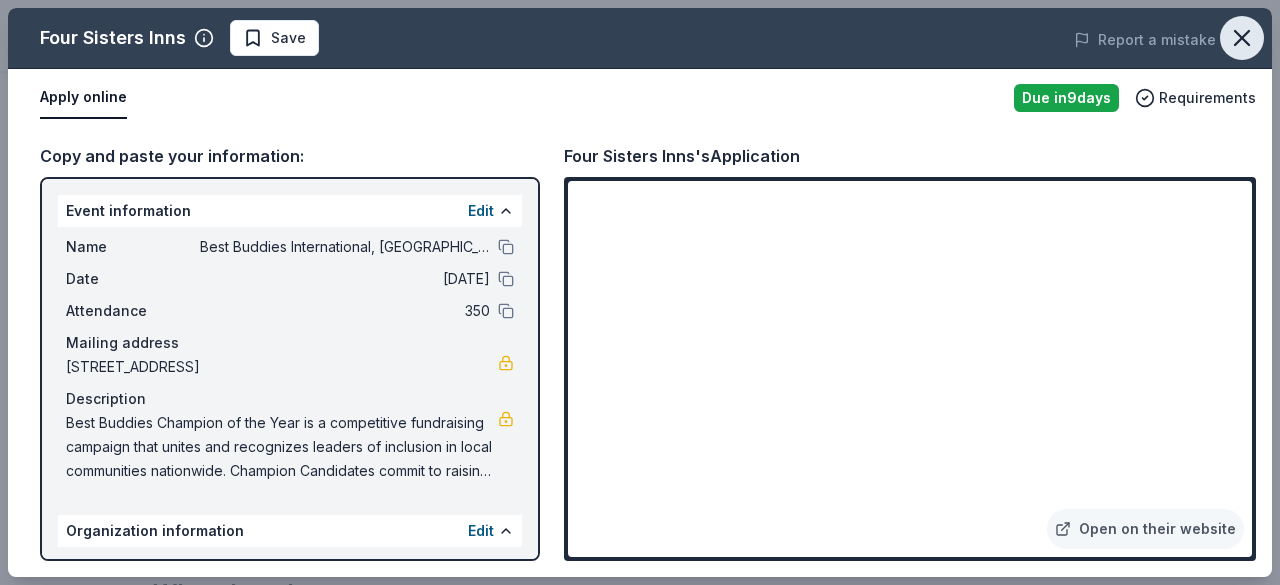 click 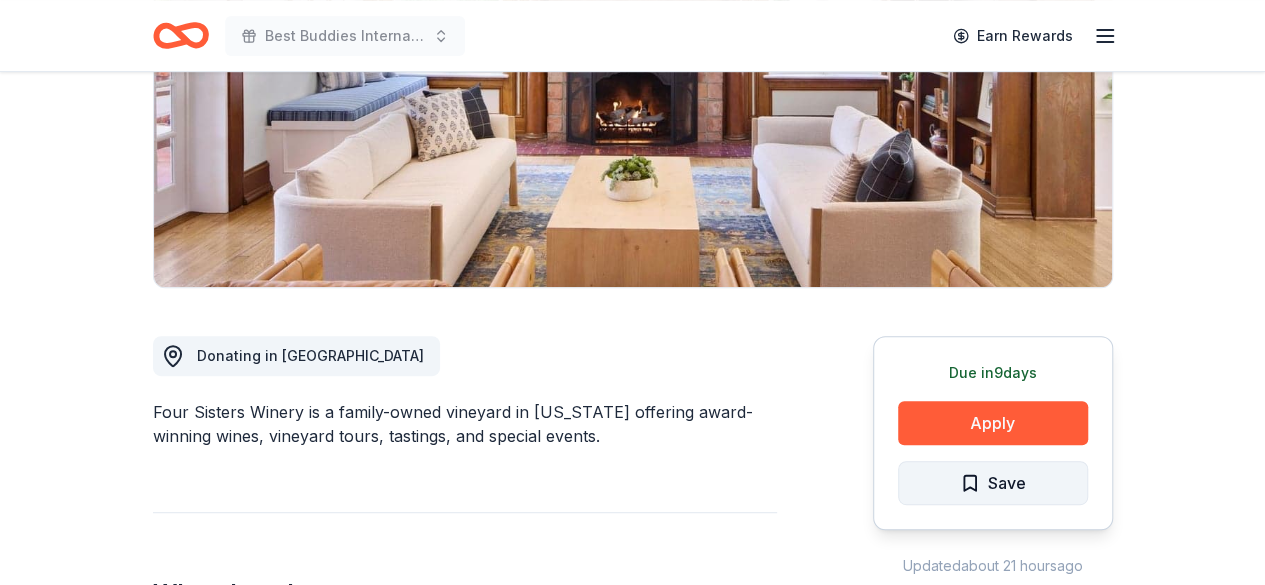 click on "Save" at bounding box center [993, 483] 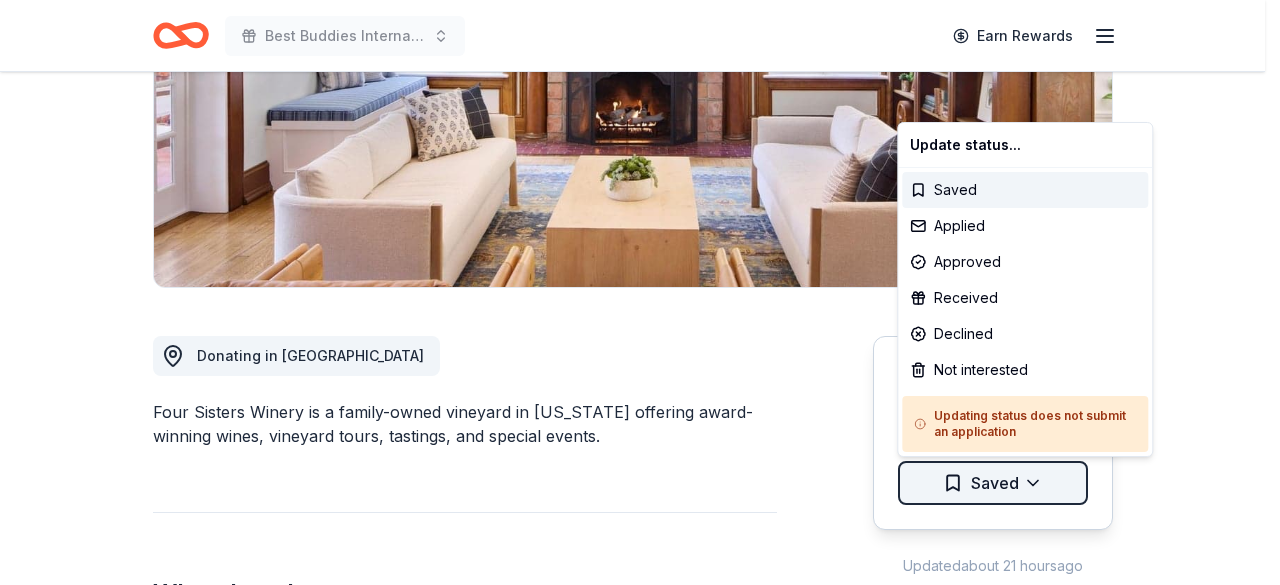 click on "Best Buddies International, Sacramento, Champion of the Year Gala Earn Rewards Due in  9  days Share Four Sisters Inns New Share Donating in CA Four Sisters Winery is a family-owned vineyard in New Jersey offering award-winning wines, vineyard tours, tastings, and special events. What they donate Gift certificates, accommodation packages Meals Auction & raffle Donation can be shipped to you Donation is small & easy to send to guests Who they donate to  Preferred 501(c)(3) preferred Upgrade to Pro to view approval rates and average donation values Due in  9  days Apply Saved Updated  about 21 hours  ago Report a mistake New Be the first to review this company! Leave a review Similar donors Local 99 days left Online app Aqui Cal-Mex New Food, gift certificate(s) Local 99 days left Online app La Mar New Food, gift card(s) 2   applies  last week Local 99 days left Online app The Citizen Hotel New Gift certificate(s) 1   apply  last week Local 84 days left Online app New Local 99 days left Online app New Local New" at bounding box center [640, -28] 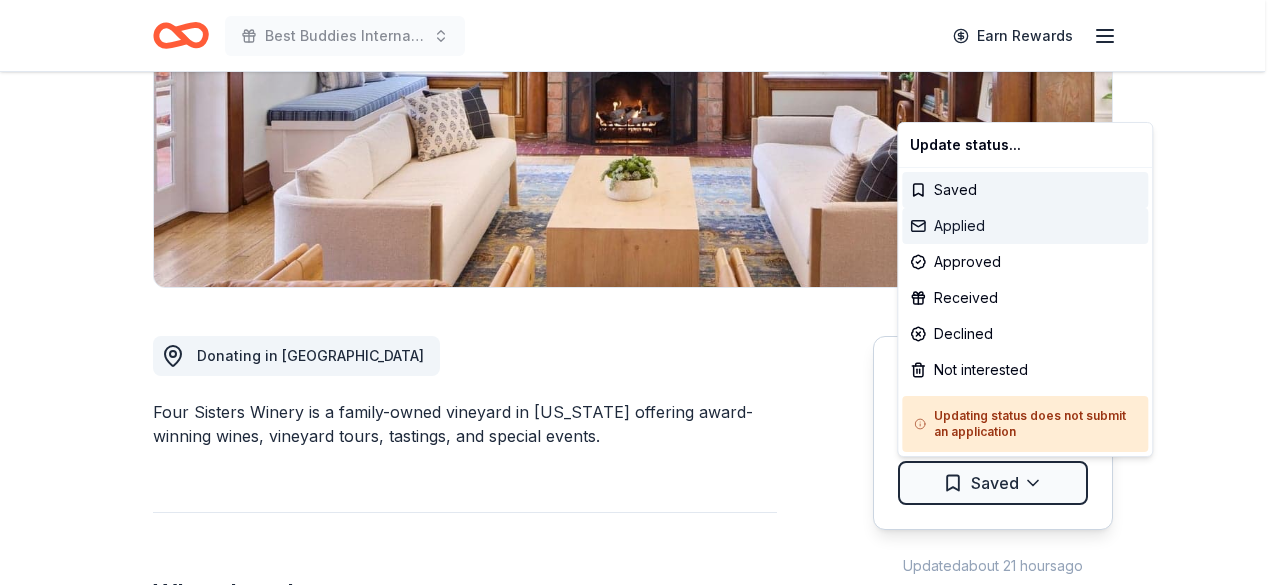click on "Applied" at bounding box center (1025, 226) 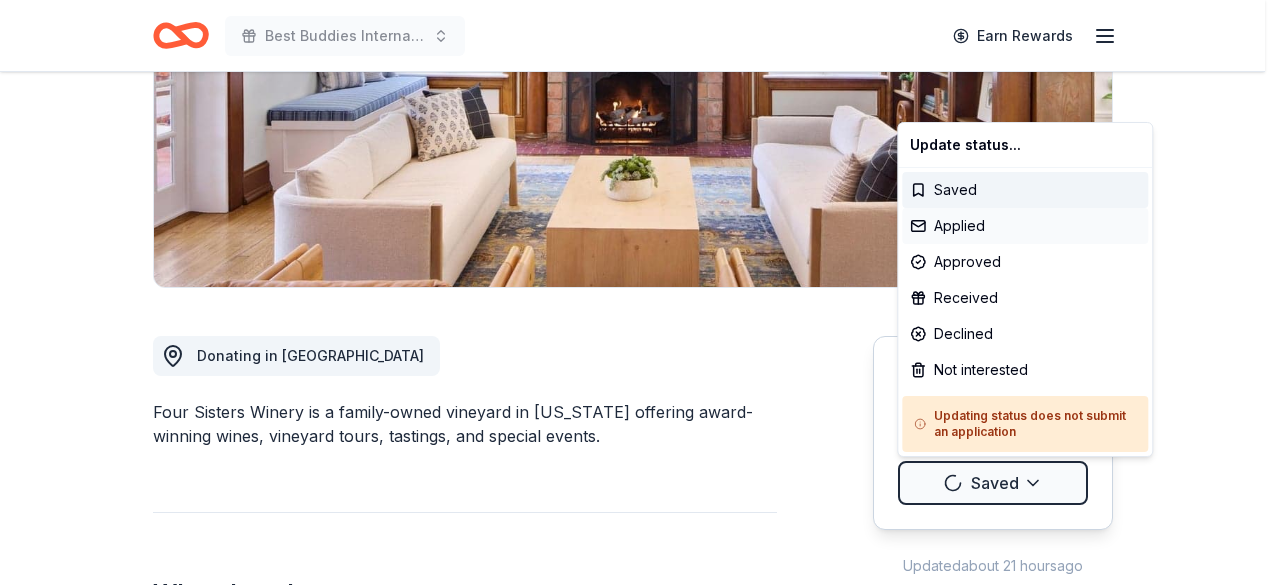 scroll, scrollTop: 0, scrollLeft: 0, axis: both 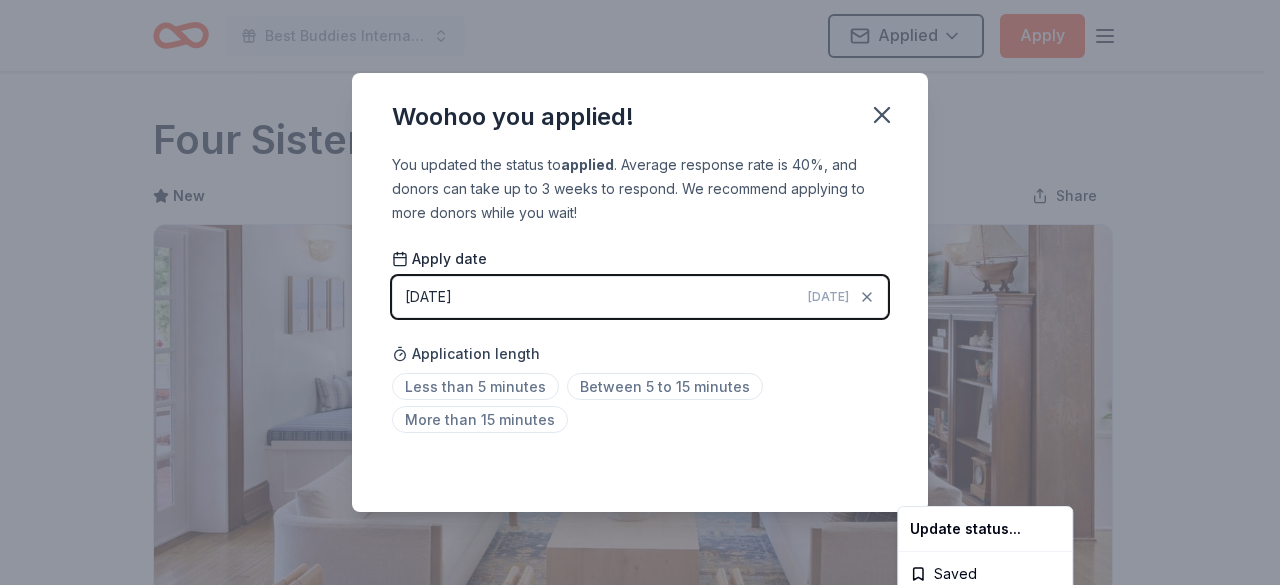 click on "Best Buddies International, Sacramento, Champion of the Year Gala Applied Apply Due in  9  days Share Four Sisters Inns New Share Donating in CA Four Sisters Winery is a family-owned vineyard in New Jersey offering award-winning wines, vineyard tours, tastings, and special events. What they donate Gift certificates, accommodation packages Meals Auction & raffle Donation can be shipped to you Donation is small & easy to send to guests Who they donate to  Preferred 501(c)(3) preferred Upgrade to Pro to view approval rates and average donation values Due in  9  days Apply Applied Updated  about 21 hours  ago Report a mistake New Be the first to review this company! Leave a review Similar donors Local 99 days left Online app Aqui Cal-Mex New Food, gift certificate(s) Local 99 days left Online app La Mar New Food, gift card(s) 2   applies  last week Local 99 days left Online app The Citizen Hotel New Gift certificate(s) 1   apply  last week Local 84 days left Online app New Local 99 days left Online app New Local" at bounding box center (640, 292) 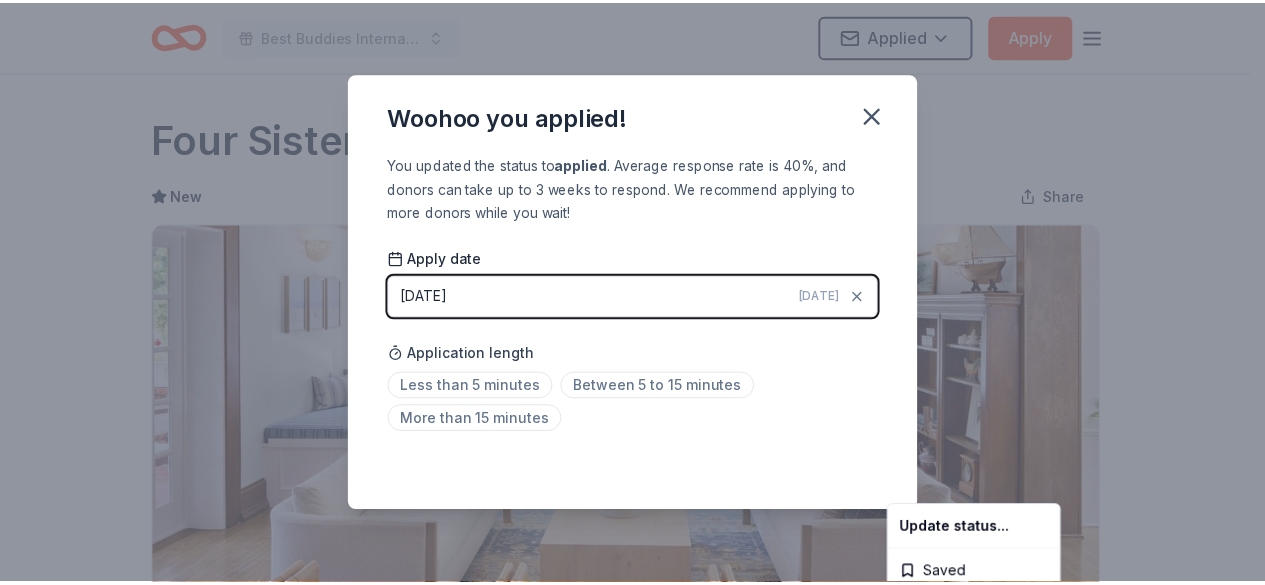 scroll, scrollTop: 510, scrollLeft: 0, axis: vertical 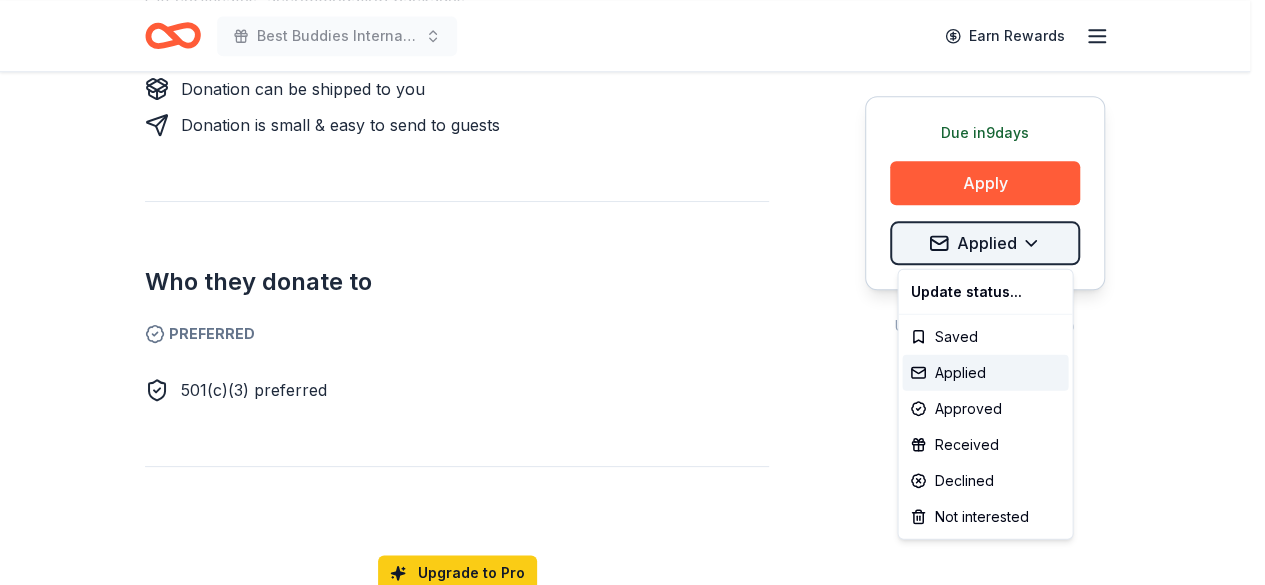 click on "Best Buddies International, Sacramento, Champion of the Year Gala Earn Rewards Due in  9  days Share Four Sisters Inns New Share Donating in CA Four Sisters Winery is a family-owned vineyard in New Jersey offering award-winning wines, vineyard tours, tastings, and special events. What they donate Gift certificates, accommodation packages Meals Auction & raffle Donation can be shipped to you Donation is small & easy to send to guests Who they donate to  Preferred 501(c)(3) preferred Upgrade to Pro to view approval rates and average donation values Due in  9  days Apply Applied Updated  about 21 hours  ago Report a mistake New Be the first to review this company! Leave a review Similar donors Local 99 days left Online app Aqui Cal-Mex New Food, gift certificate(s) Local 99 days left Online app La Mar New Food, gift card(s) 2   applies  last week Local 99 days left Online app The Citizen Hotel New Gift certificate(s) 1   apply  last week Local 84 days left Online app New Local 99 days left Online app New Local" at bounding box center (632, -672) 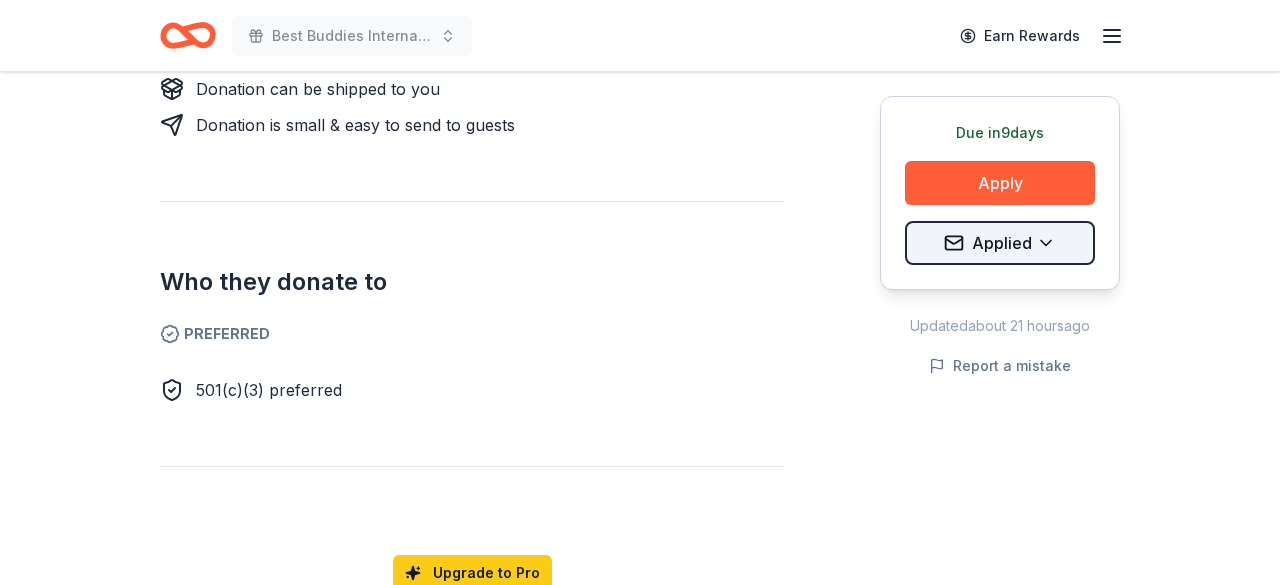 click on "Best Buddies International, Sacramento, Champion of the Year Gala Earn Rewards Due in  9  days Share Four Sisters Inns New Share Donating in CA Four Sisters Winery is a family-owned vineyard in New Jersey offering award-winning wines, vineyard tours, tastings, and special events. What they donate Gift certificates, accommodation packages Meals Auction & raffle Donation can be shipped to you Donation is small & easy to send to guests Who they donate to  Preferred 501(c)(3) preferred Upgrade to Pro to view approval rates and average donation values Due in  9  days Apply Applied Updated  about 21 hours  ago Report a mistake New Be the first to review this company! Leave a review Similar donors Local 99 days left Online app Aqui Cal-Mex New Food, gift certificate(s) Local 99 days left Online app La Mar New Food, gift card(s) 2   applies  last week Local 99 days left Online app The Citizen Hotel New Gift certificate(s) 1   apply  last week Local 84 days left Online app New Local 99 days left Online app New Local" at bounding box center (640, -672) 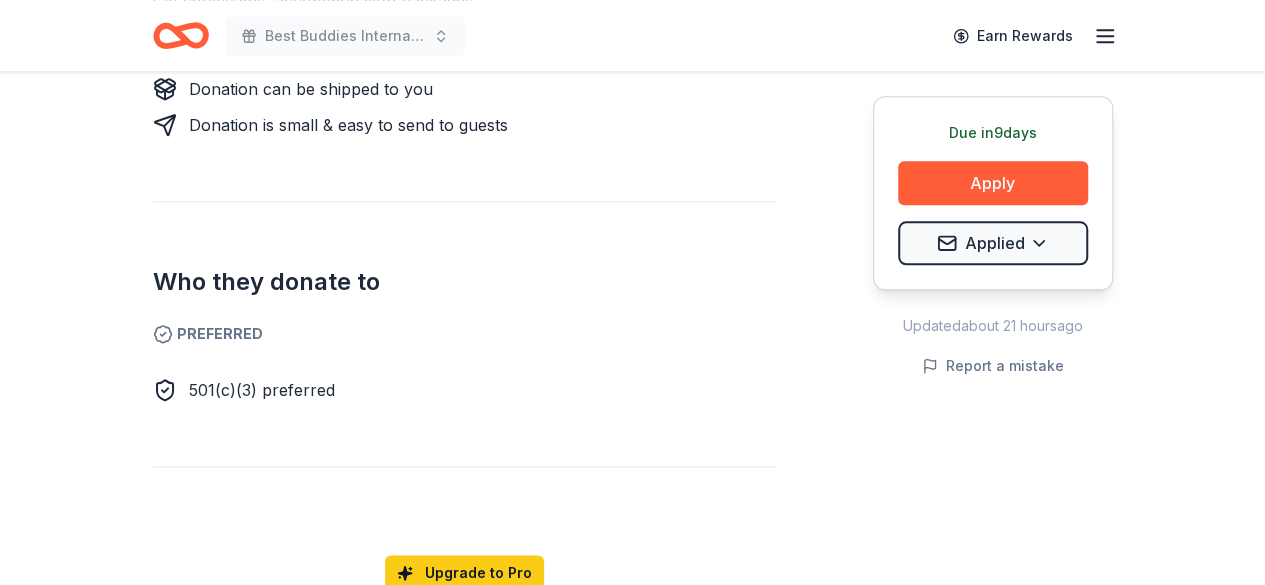scroll, scrollTop: 0, scrollLeft: 0, axis: both 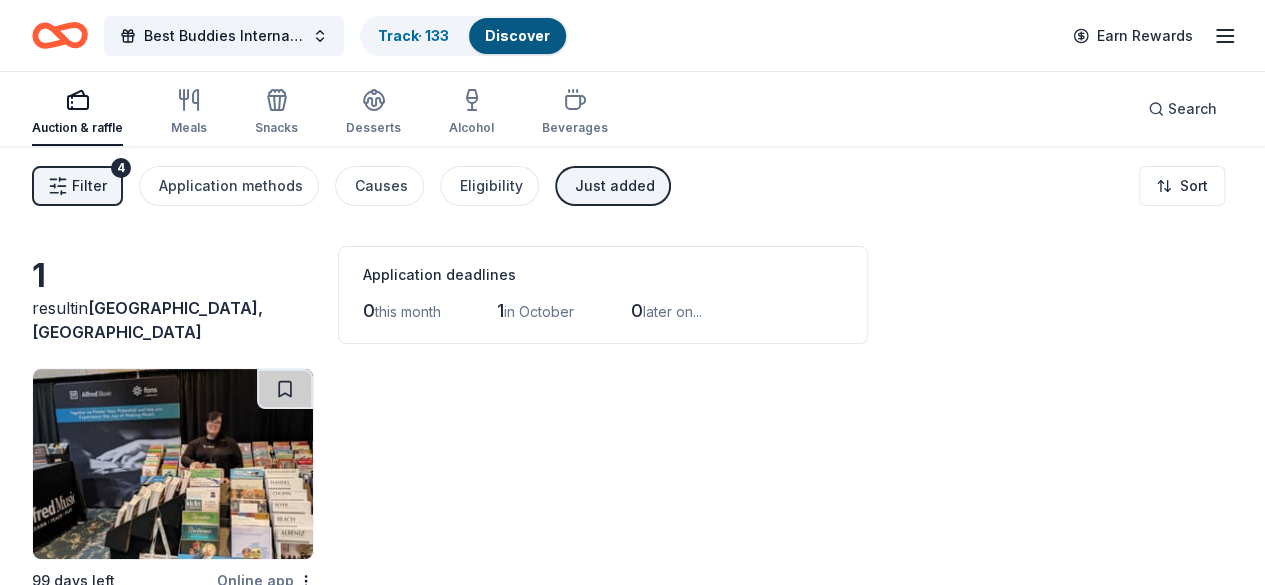 click at bounding box center (173, 464) 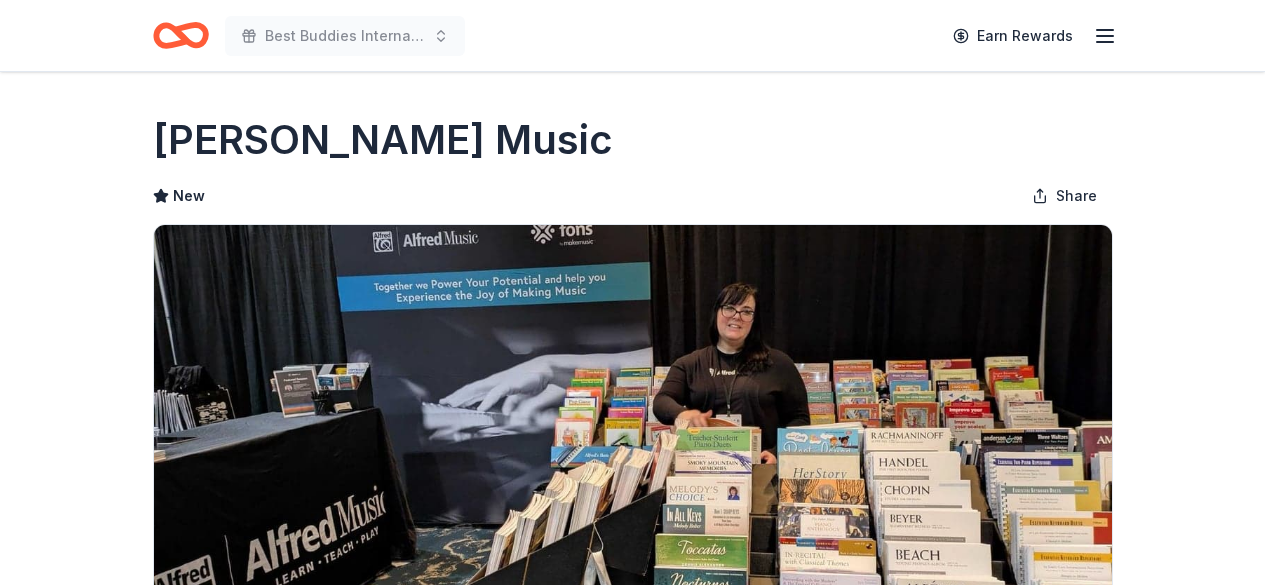 scroll, scrollTop: 0, scrollLeft: 0, axis: both 